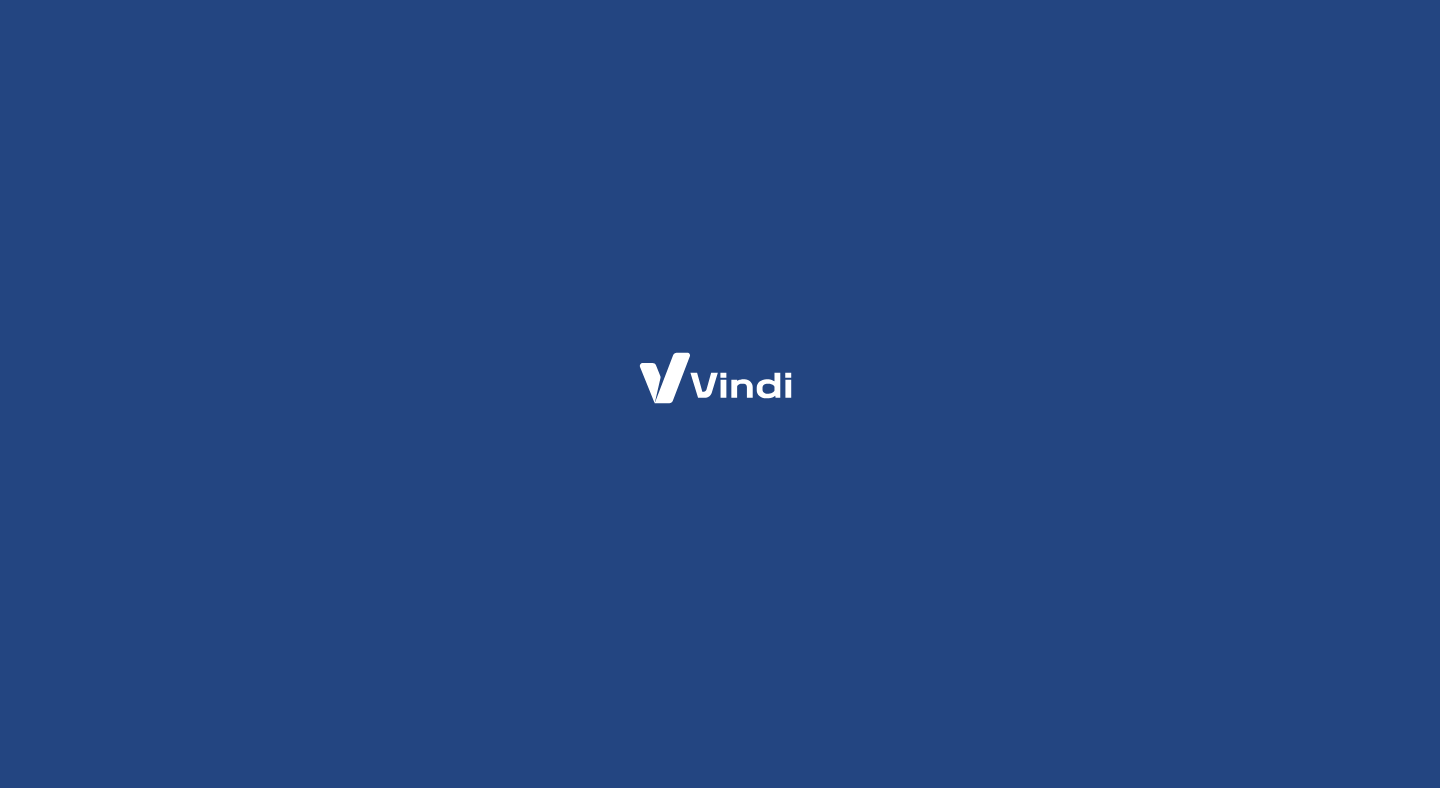 scroll, scrollTop: 0, scrollLeft: 0, axis: both 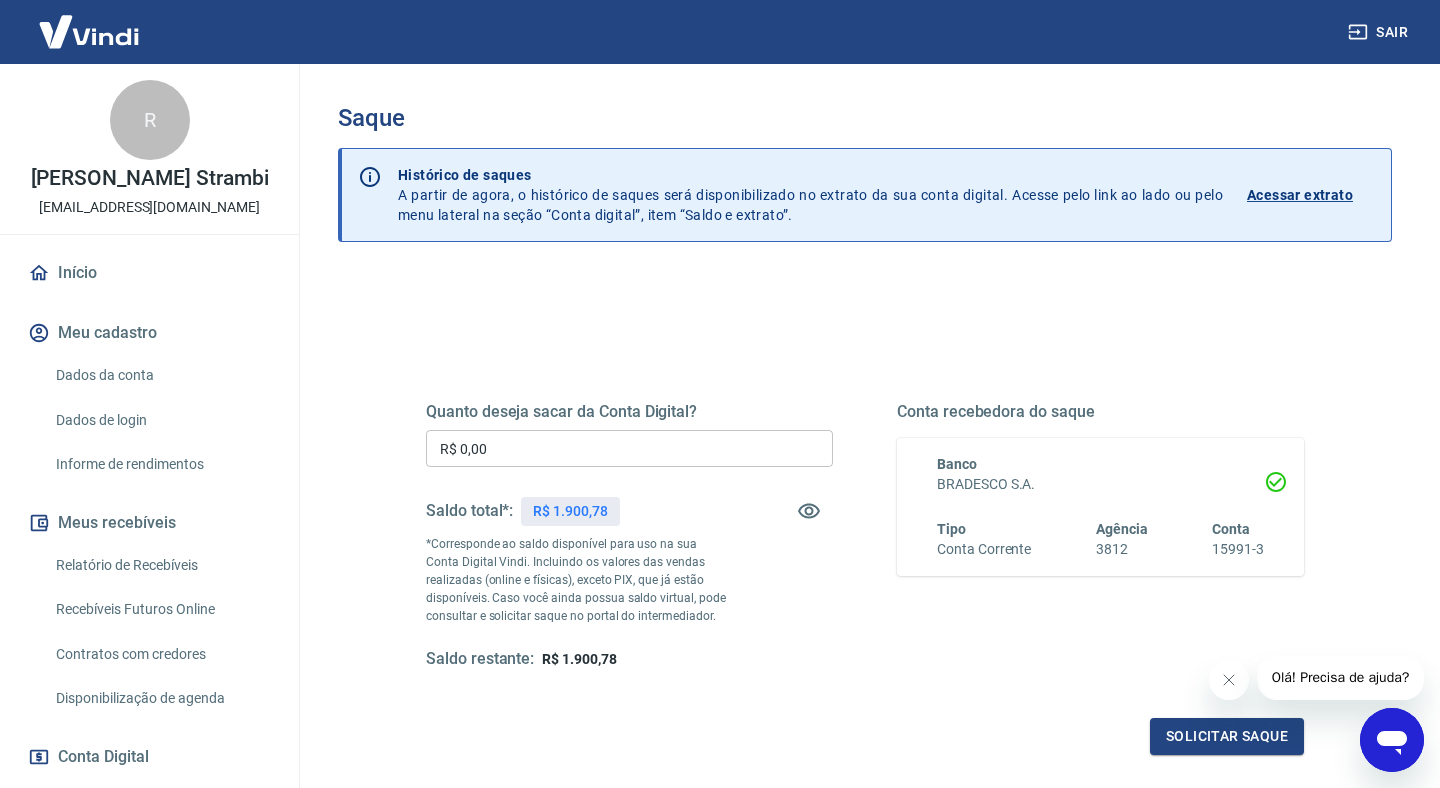 click on "R$ 0,00" at bounding box center [629, 448] 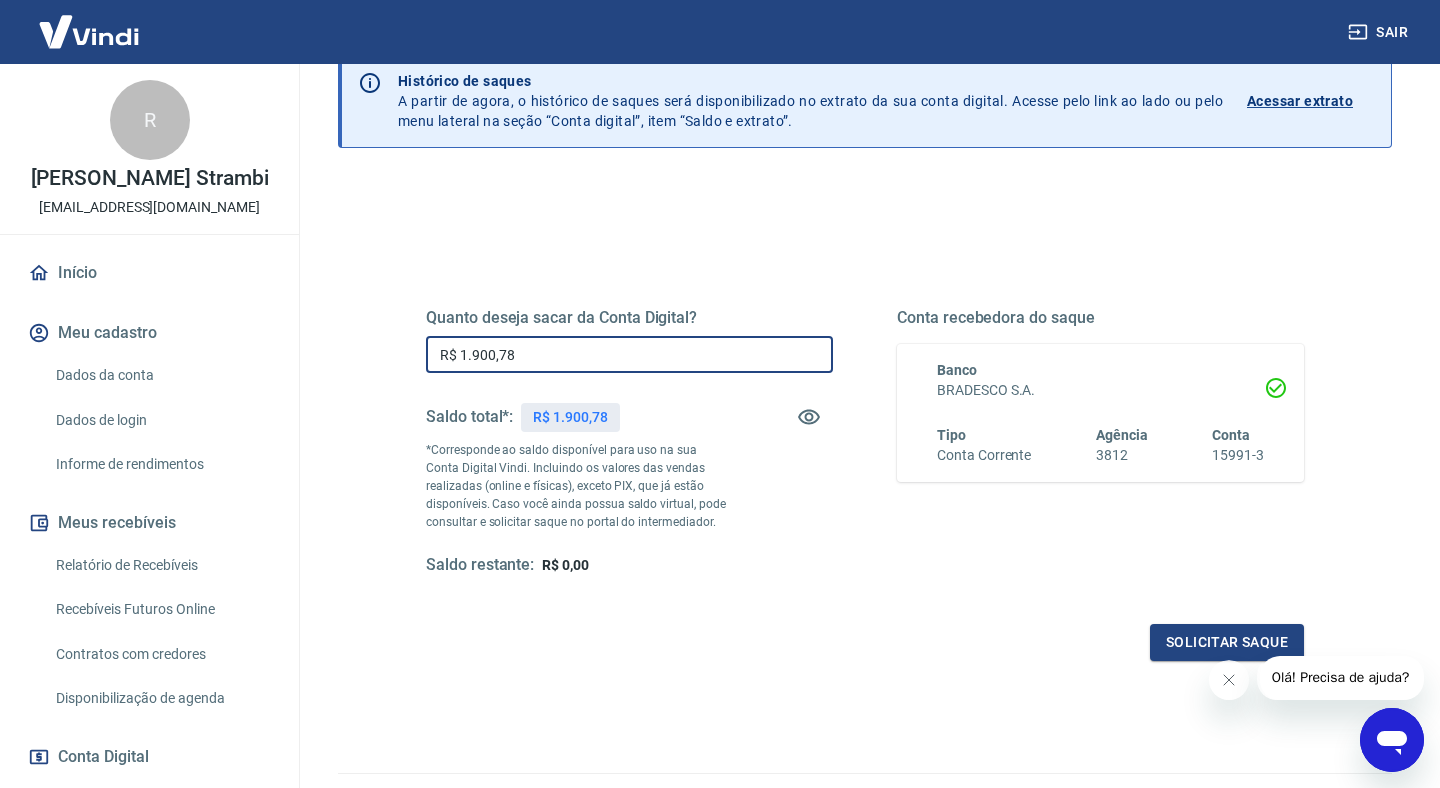 scroll, scrollTop: 111, scrollLeft: 0, axis: vertical 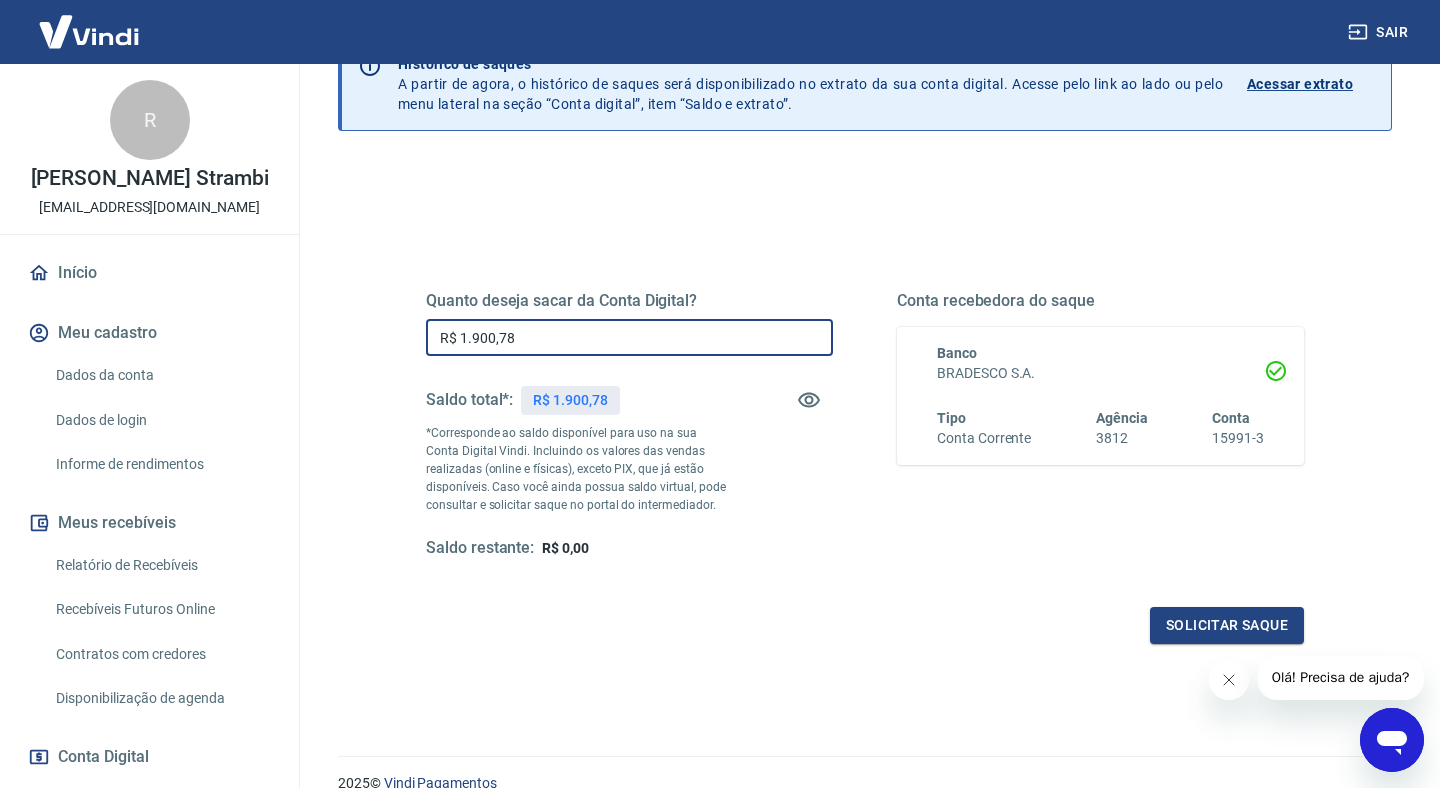 type on "R$ 1.900,78" 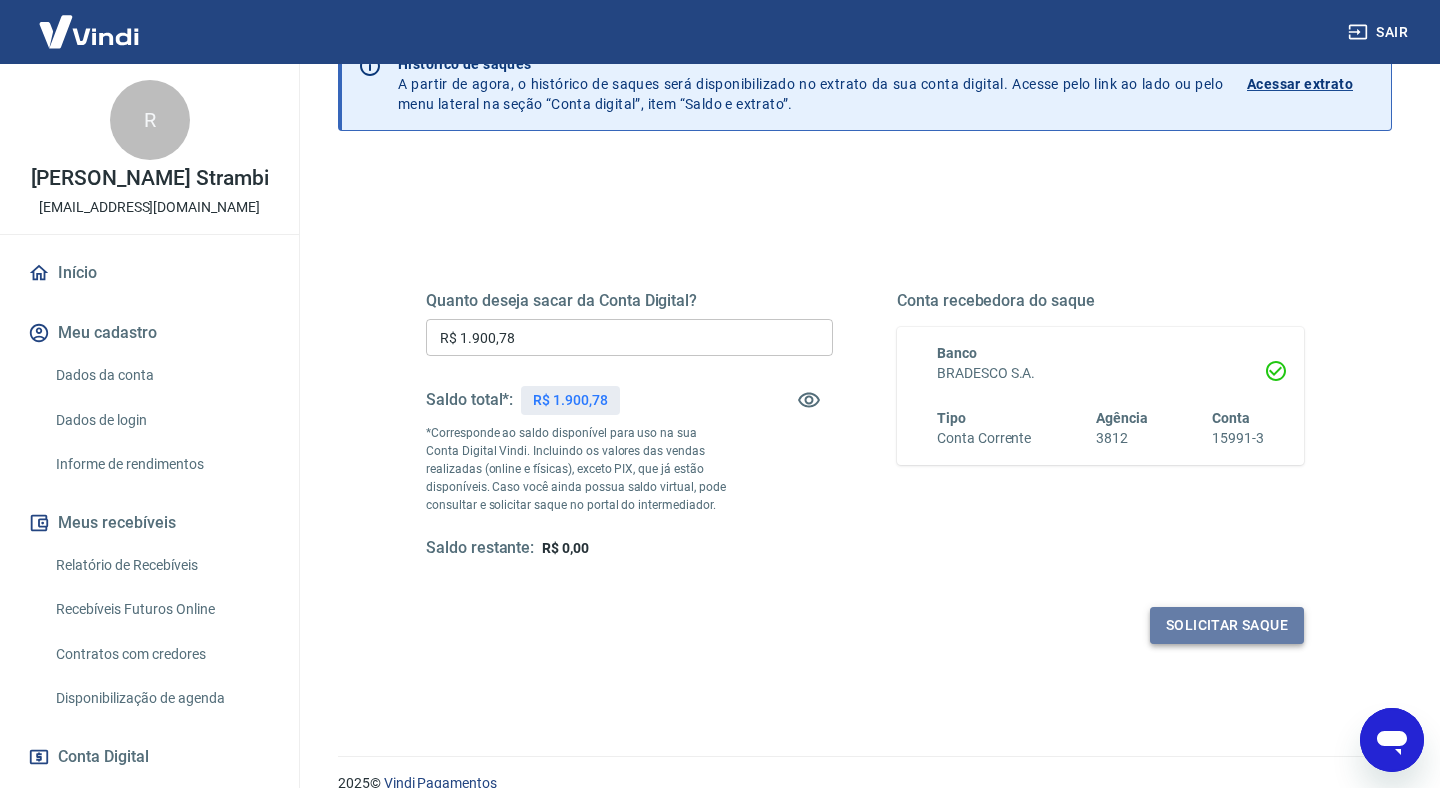 click on "Solicitar saque" at bounding box center (1227, 625) 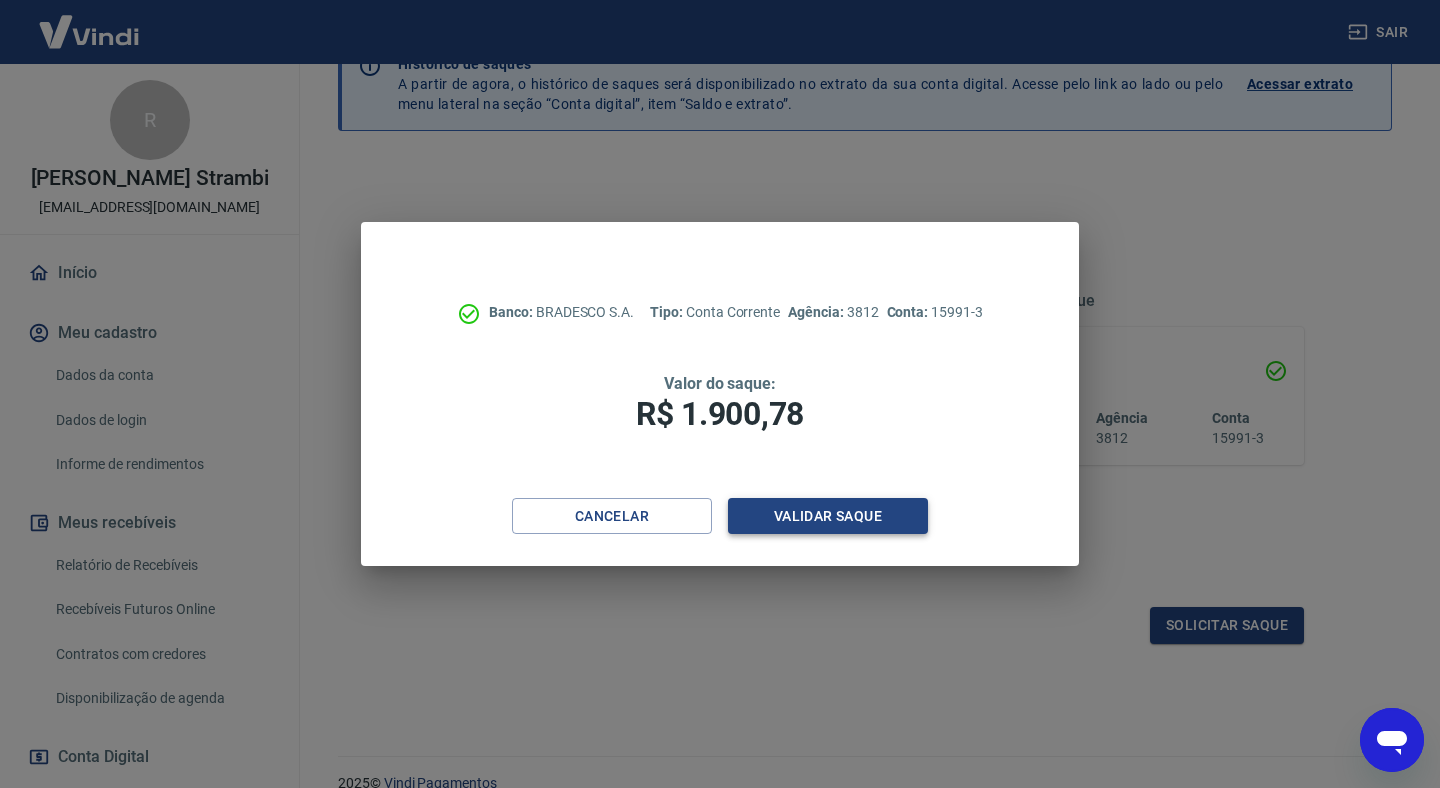 click on "Validar saque" at bounding box center [828, 516] 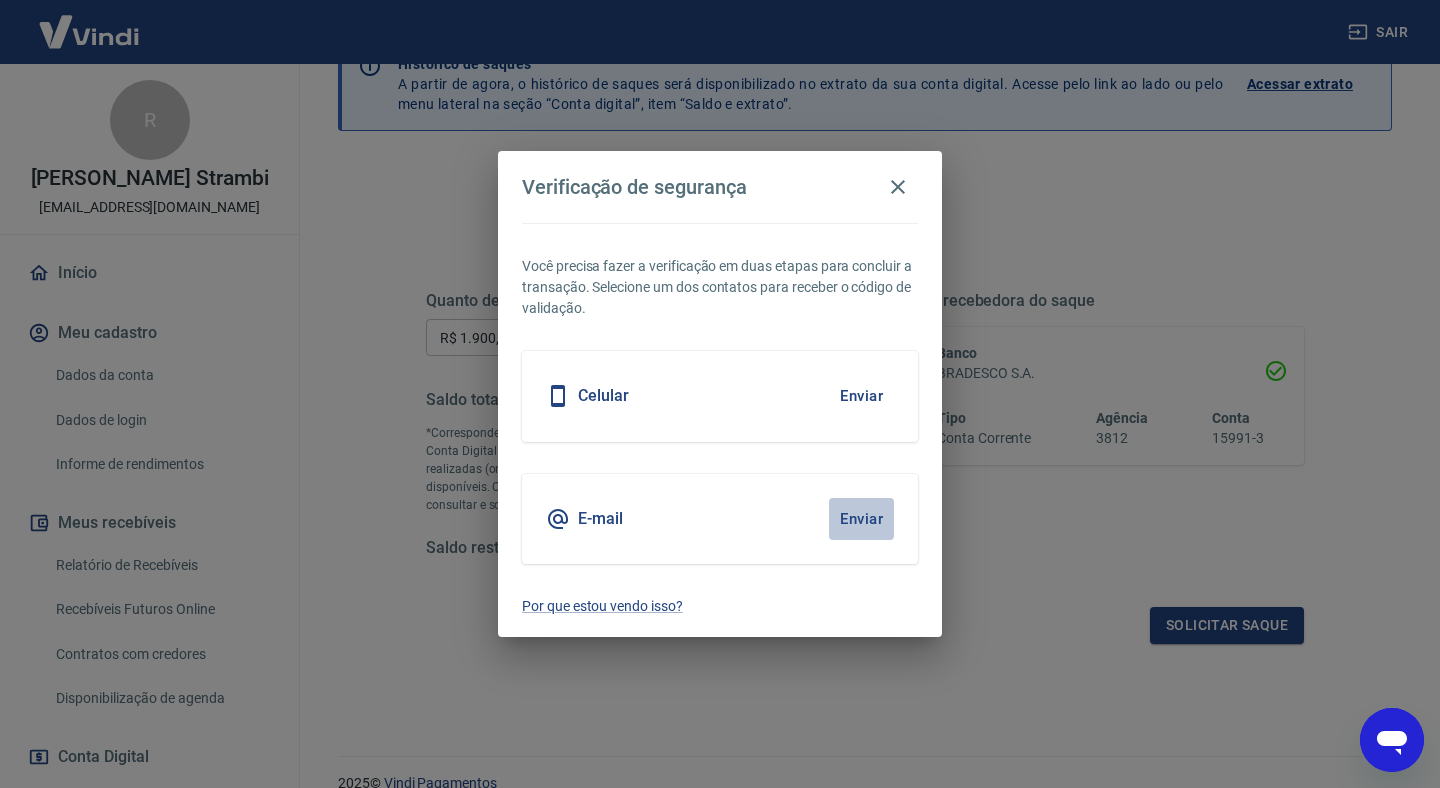 click on "Enviar" at bounding box center [861, 519] 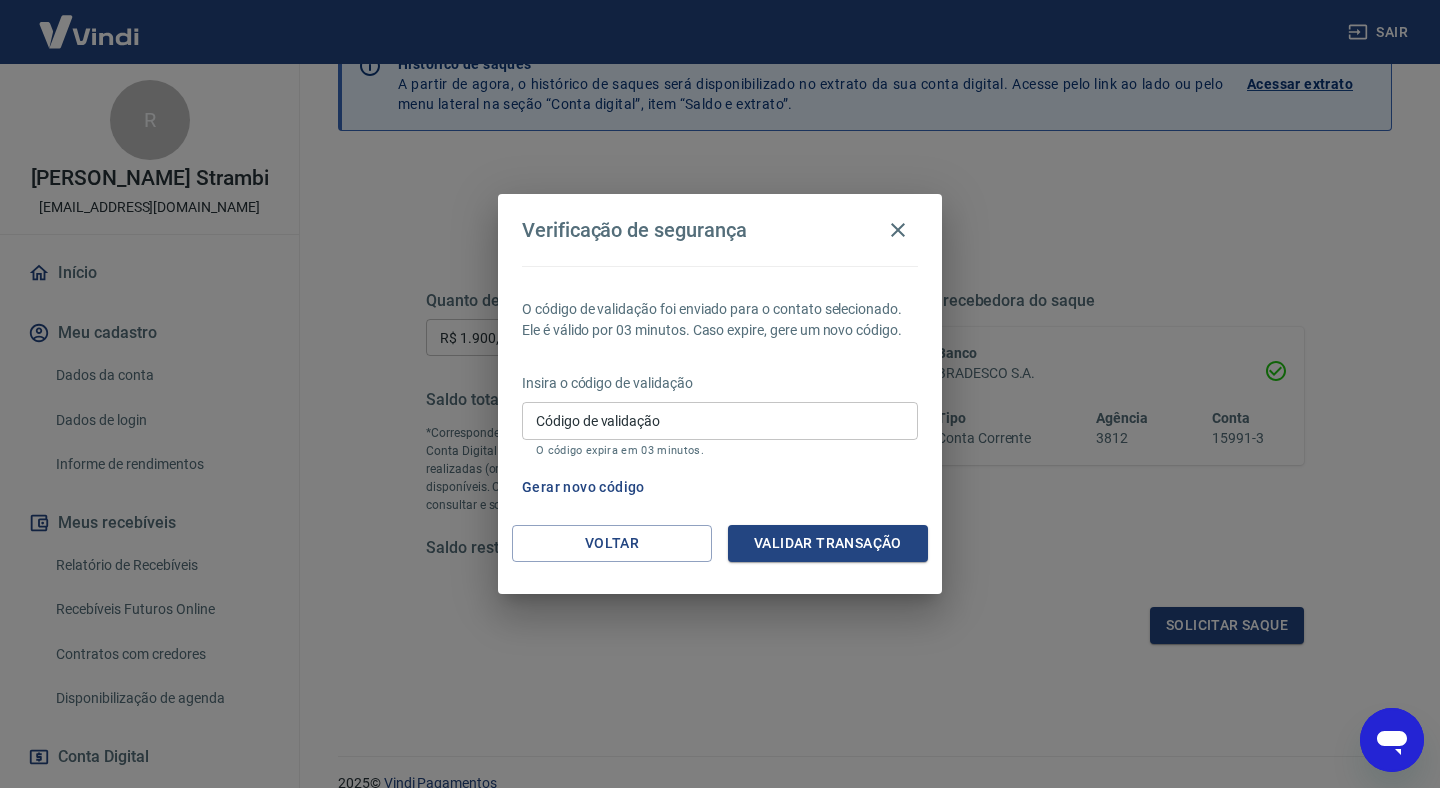 click on "O código expira em 03 minutos." at bounding box center (720, 450) 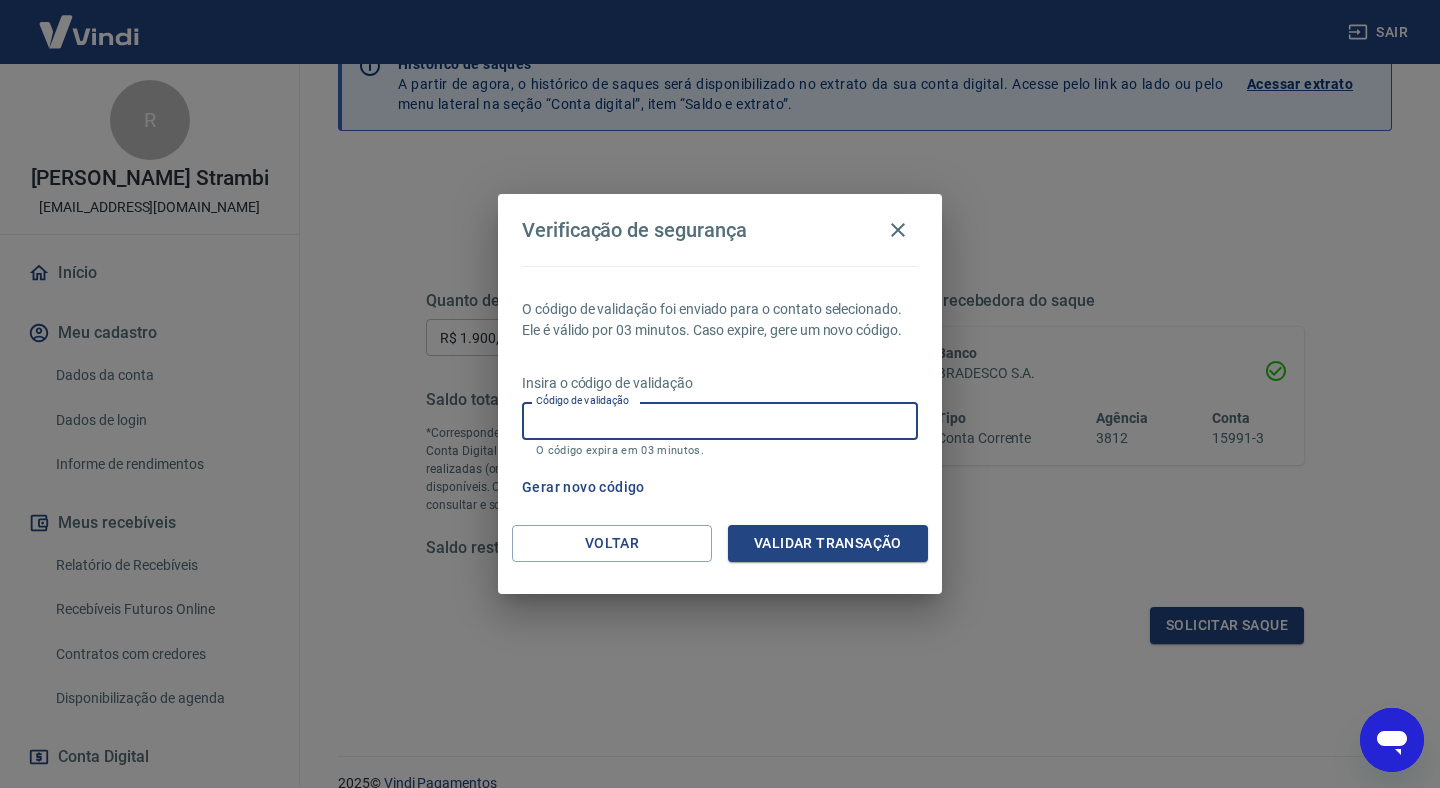 click on "Código de validação" at bounding box center [720, 420] 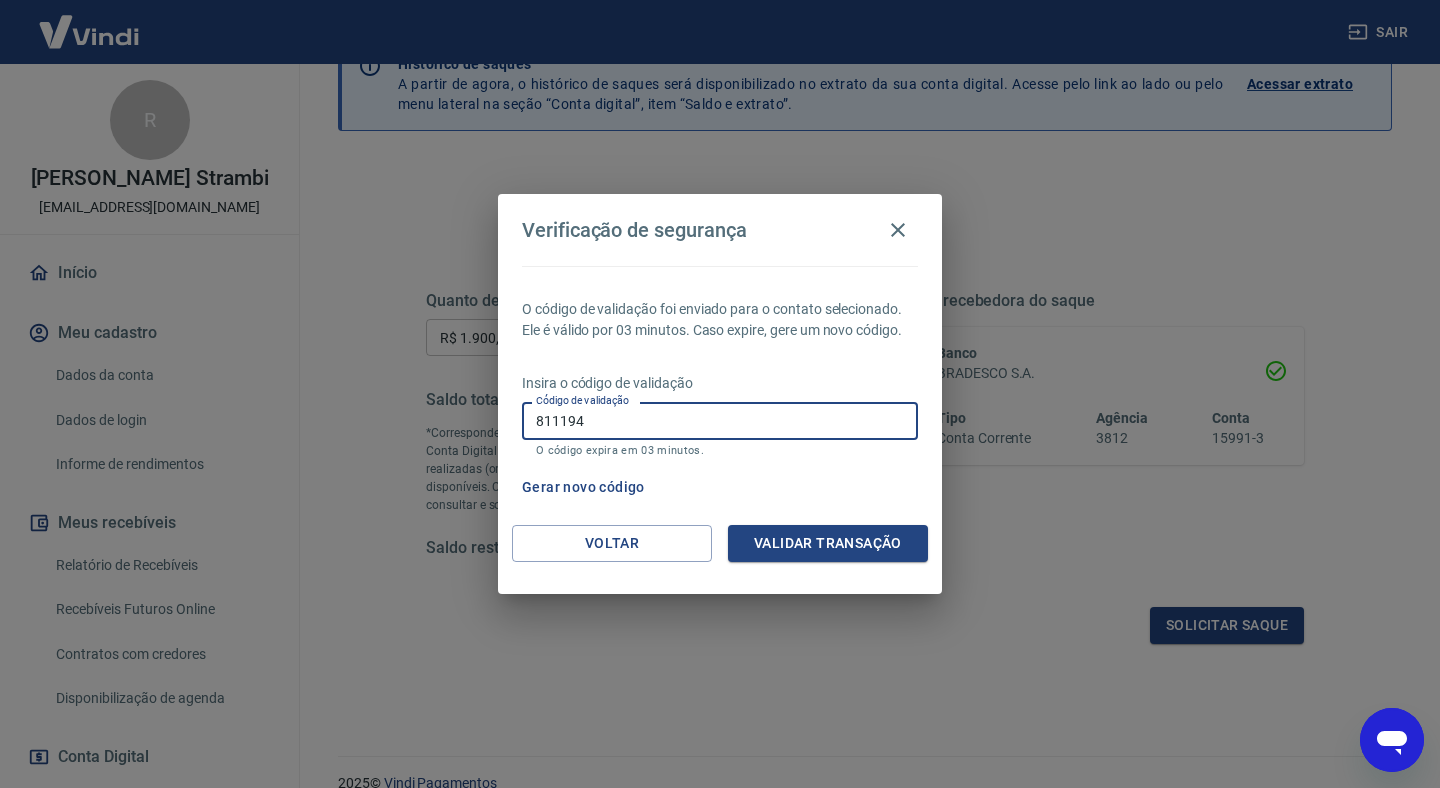 click on "Validar transação" at bounding box center (828, 543) 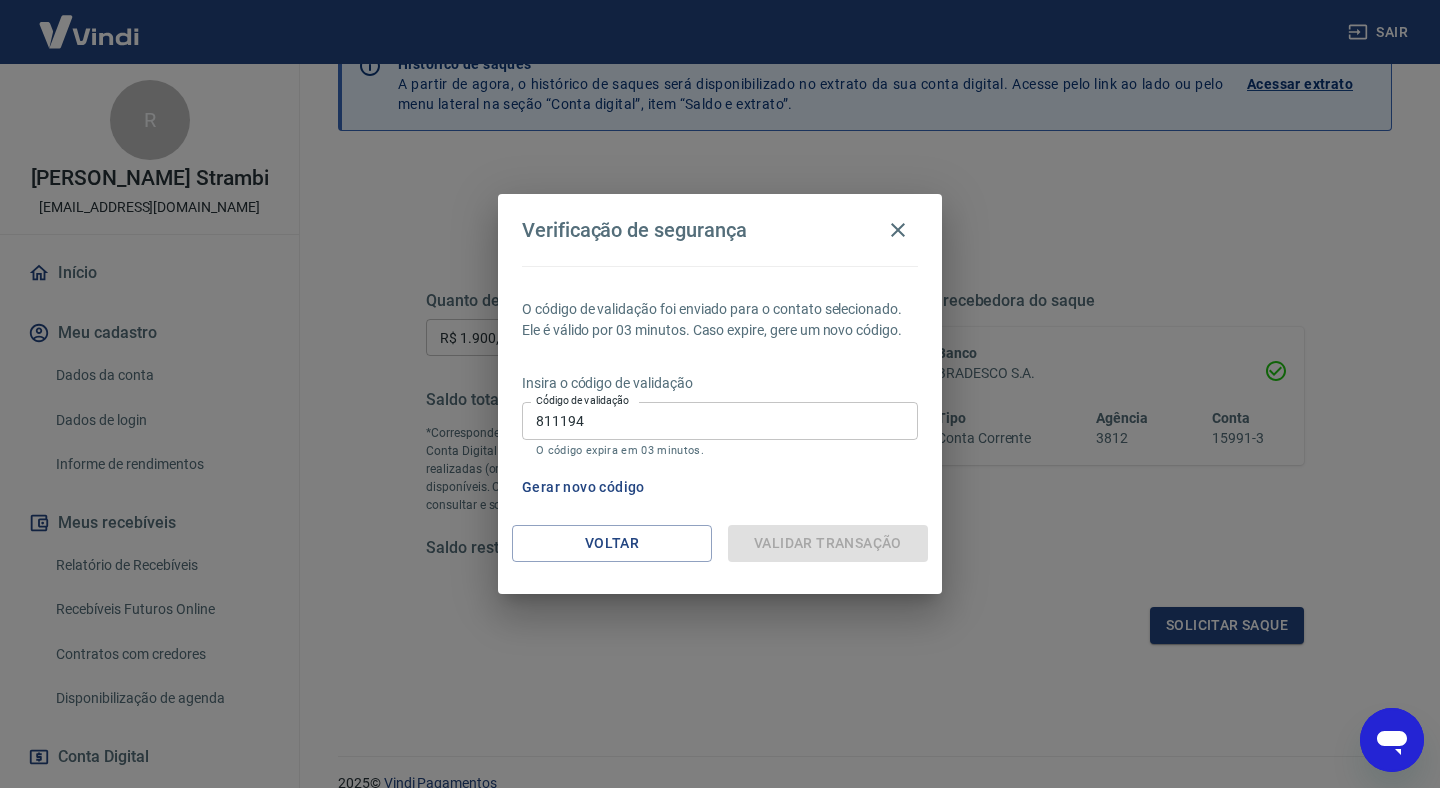 click on "811194" at bounding box center (720, 420) 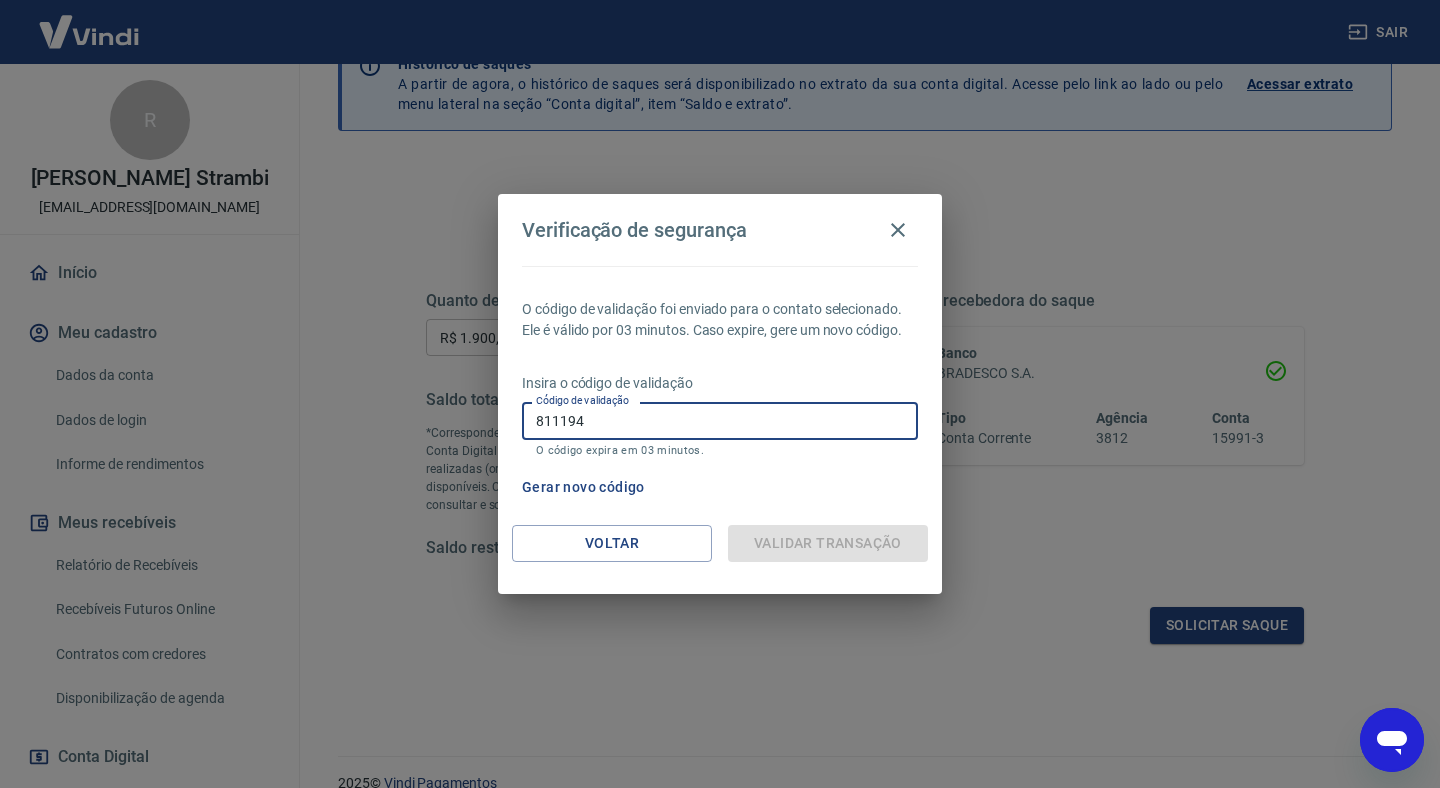 click on "811194" at bounding box center (720, 420) 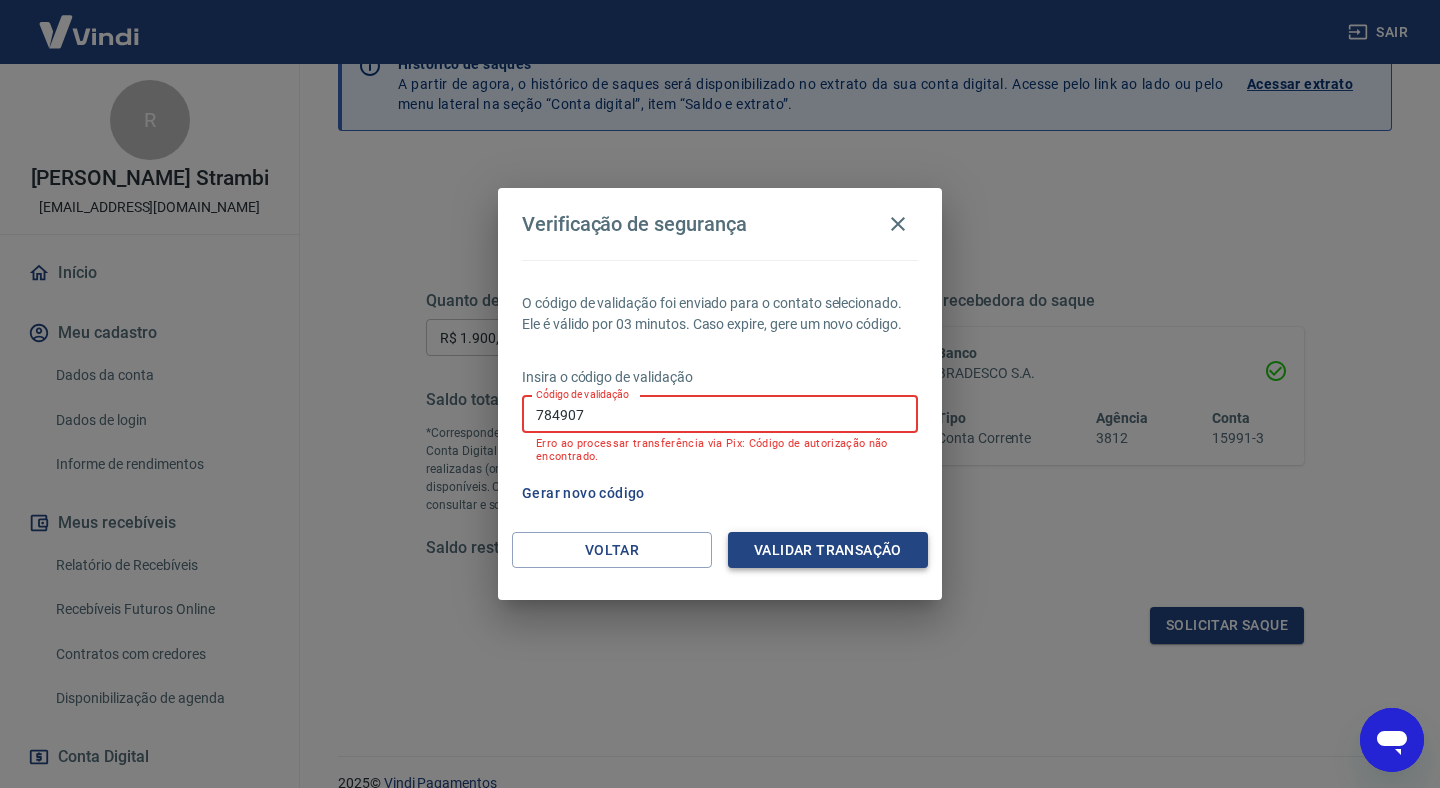 type on "784907" 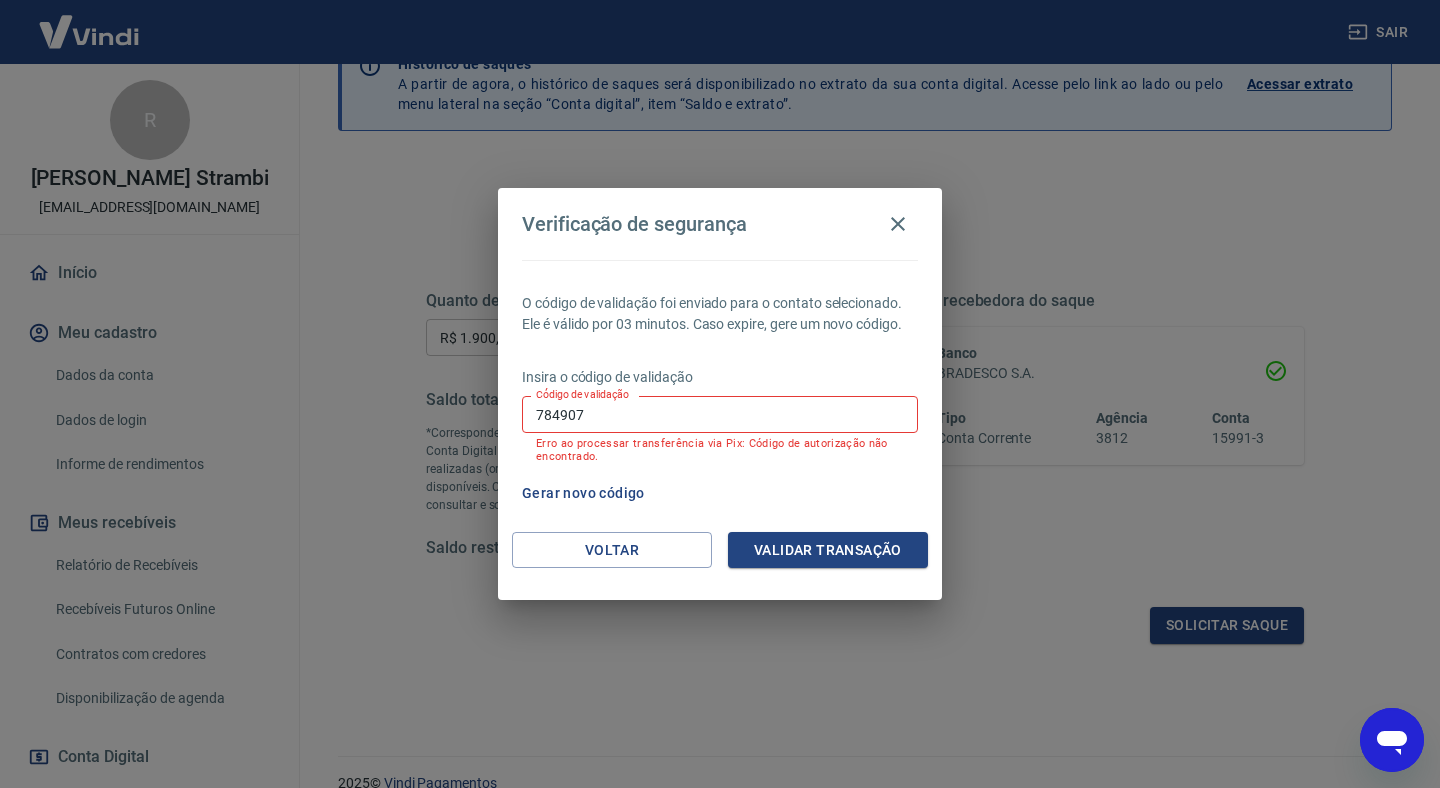 click on "784907" at bounding box center (720, 414) 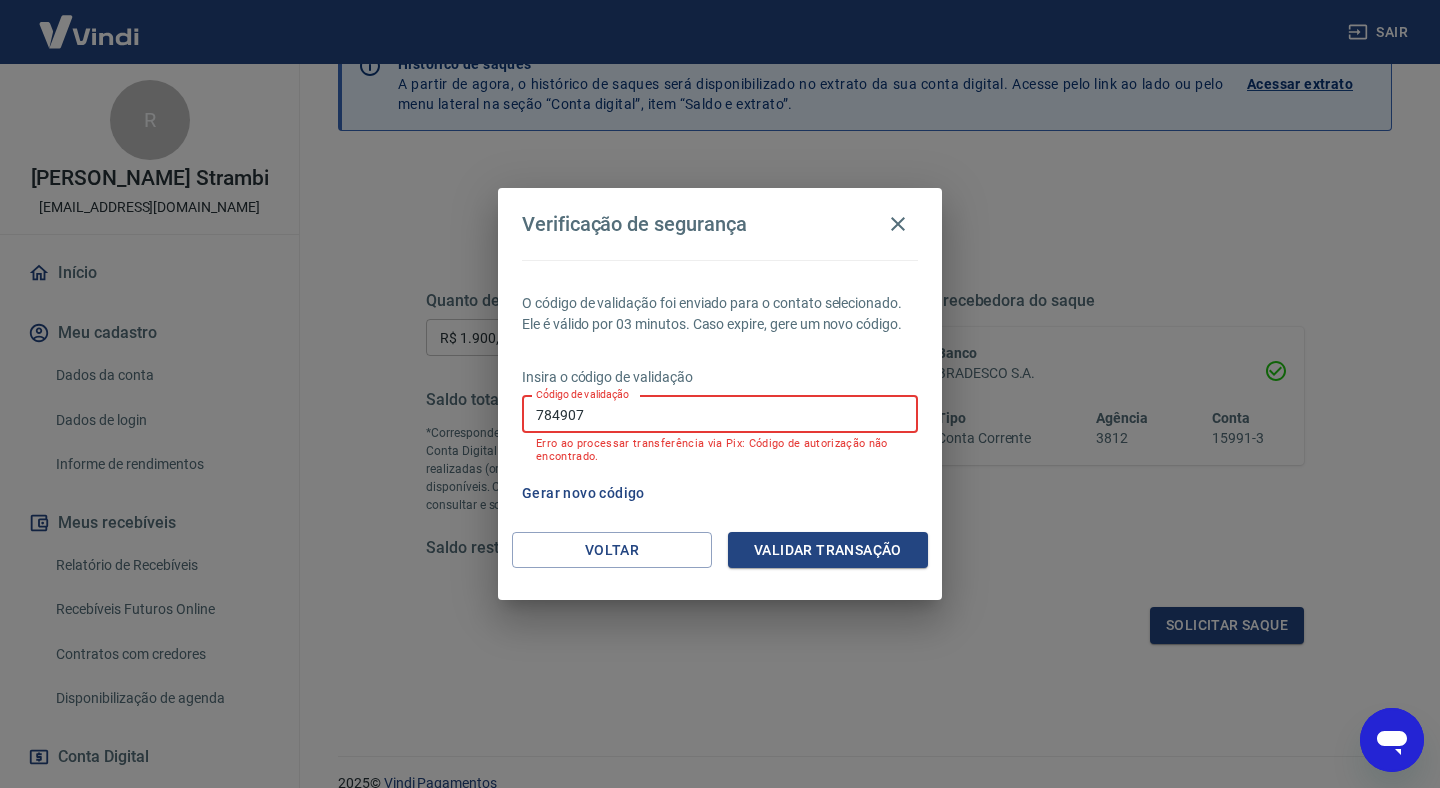 click on "784907" at bounding box center [720, 414] 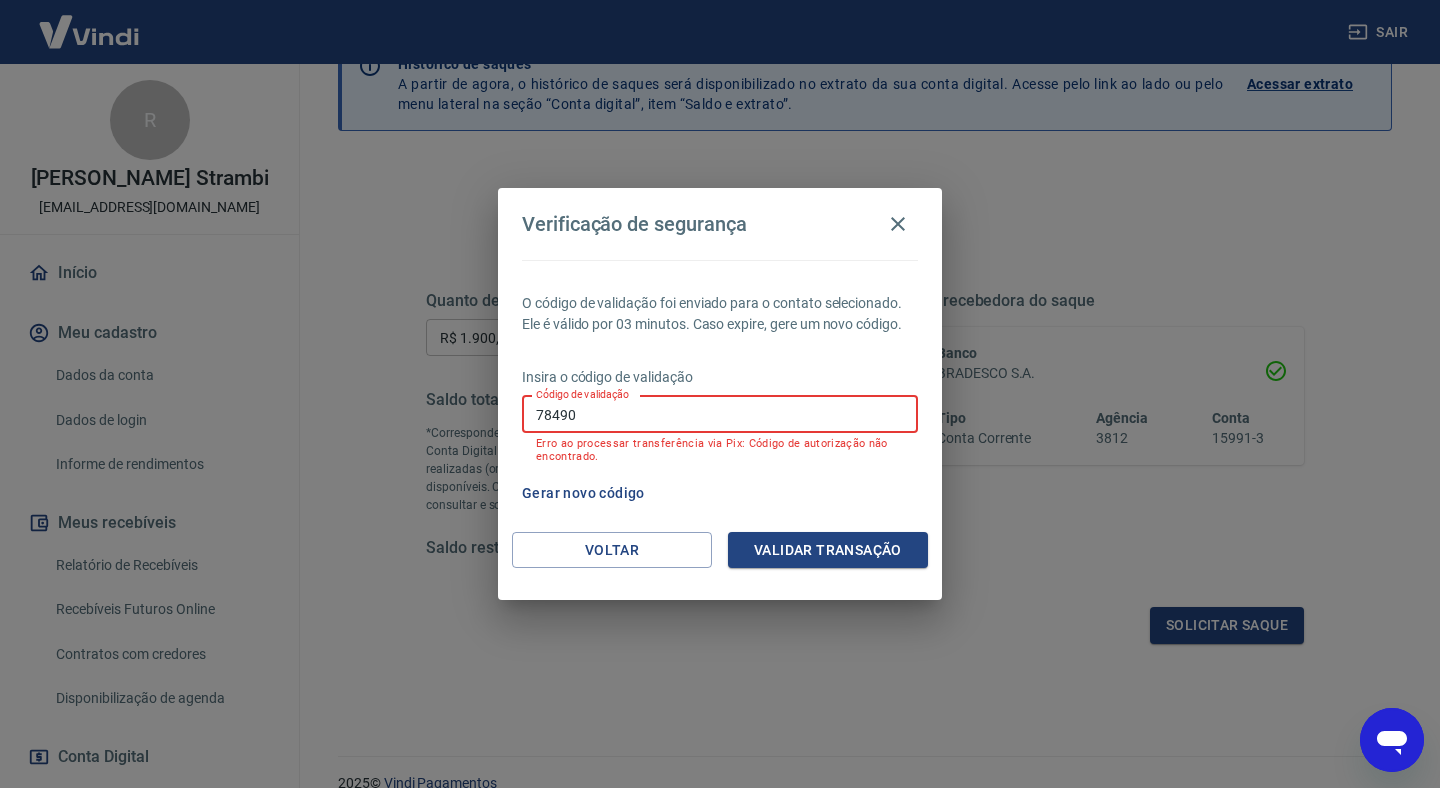 type on "784907" 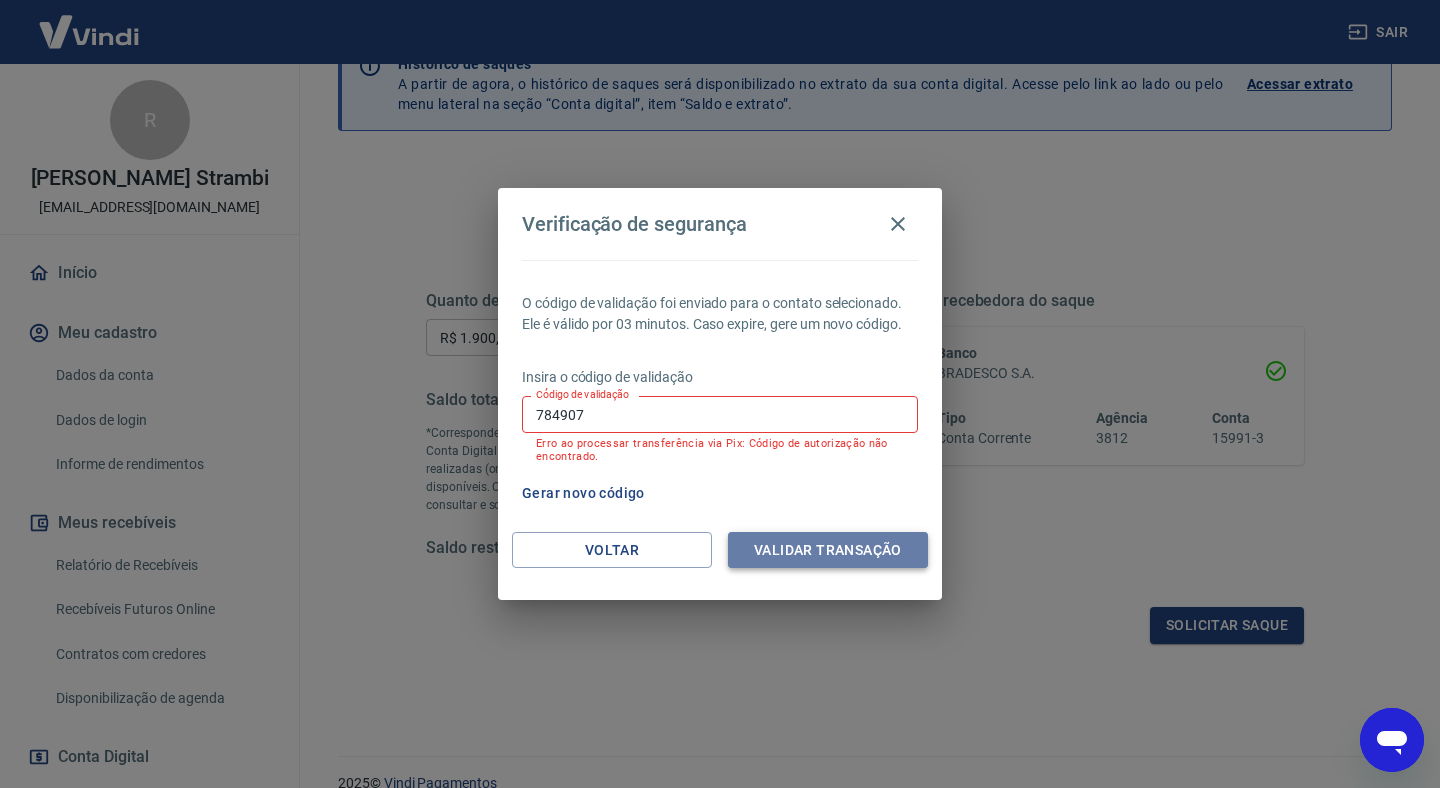 click on "Validar transação" at bounding box center [828, 550] 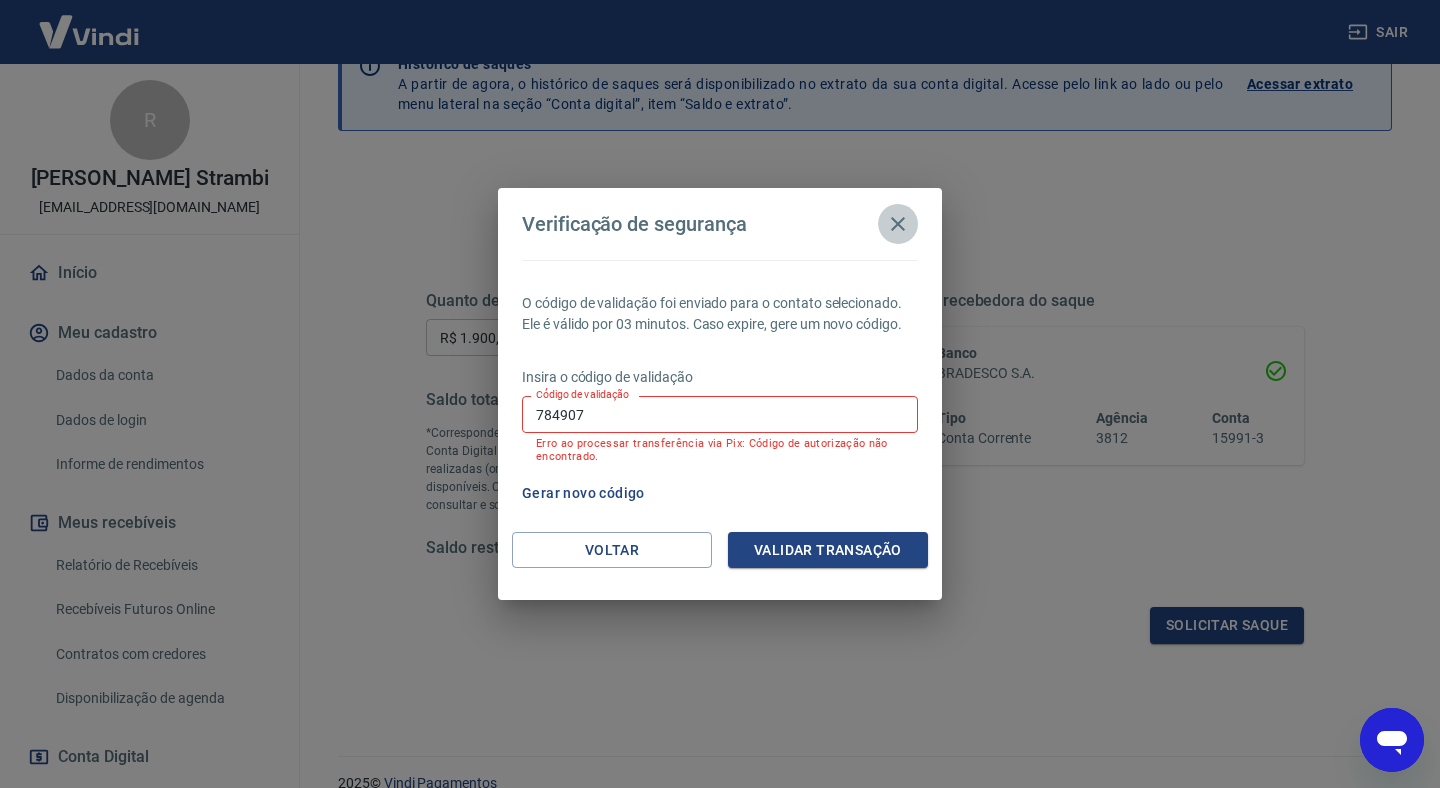 click 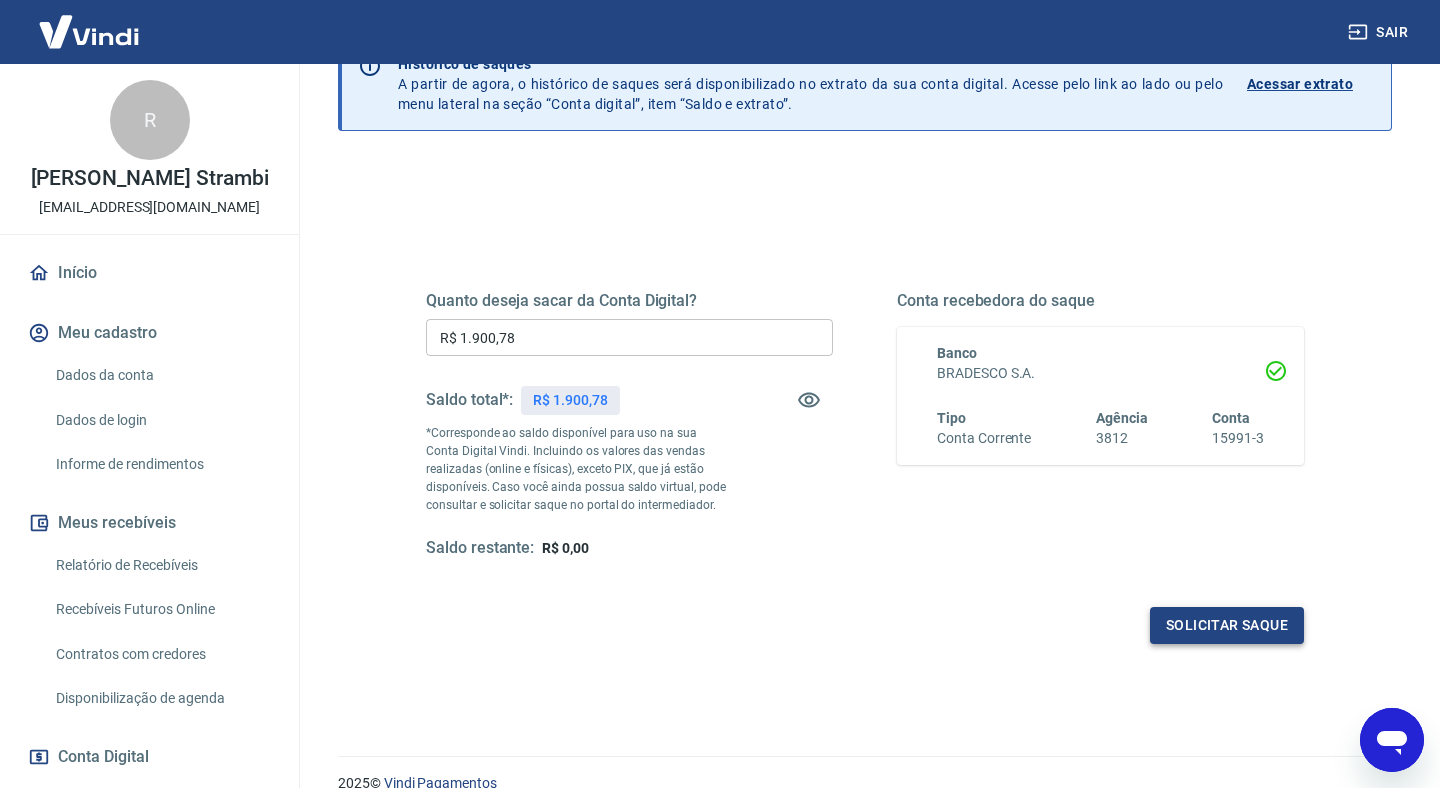 click on "Solicitar saque" at bounding box center [1227, 625] 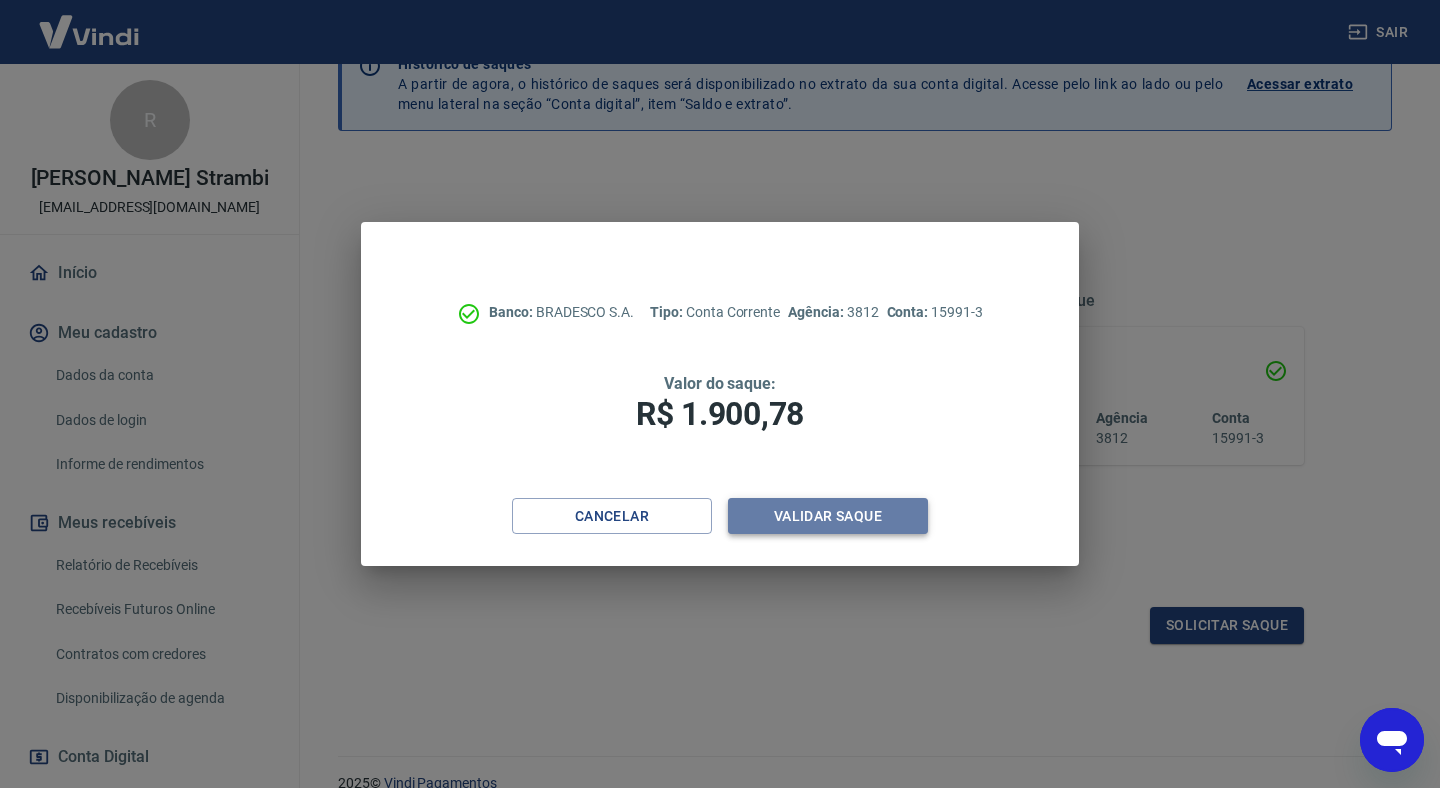 click on "Validar saque" at bounding box center [828, 516] 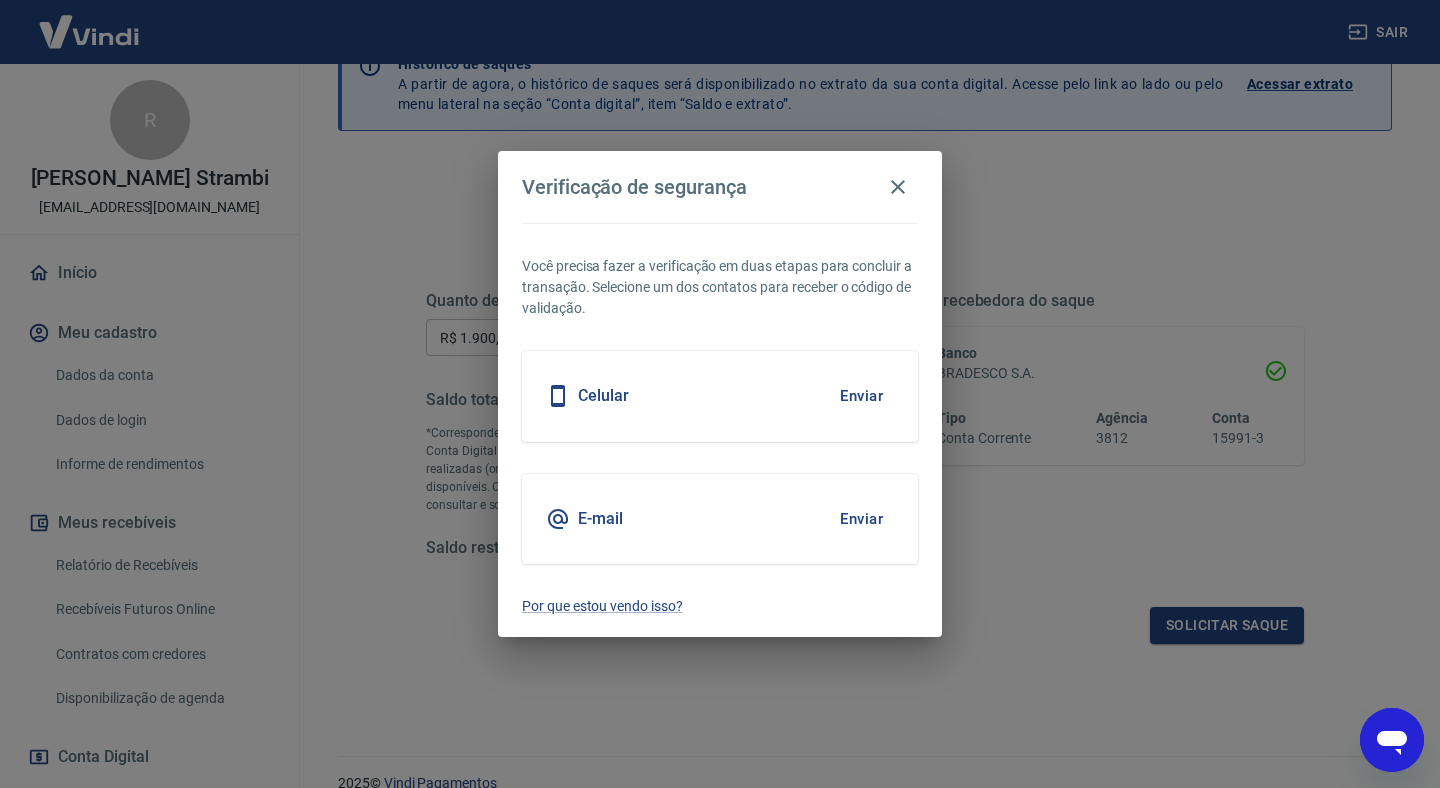 click on "Enviar" at bounding box center [861, 519] 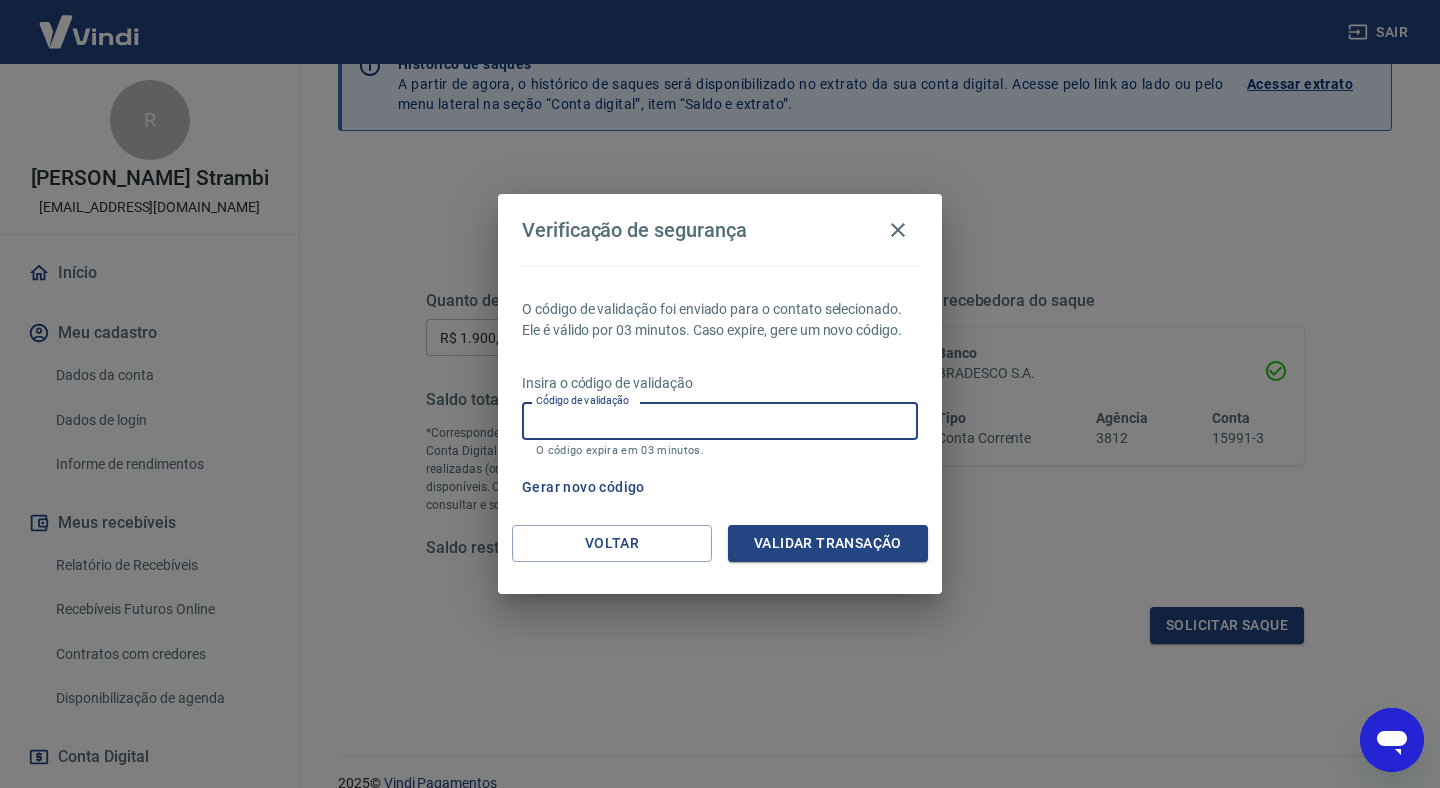 click on "Código de validação" at bounding box center [720, 420] 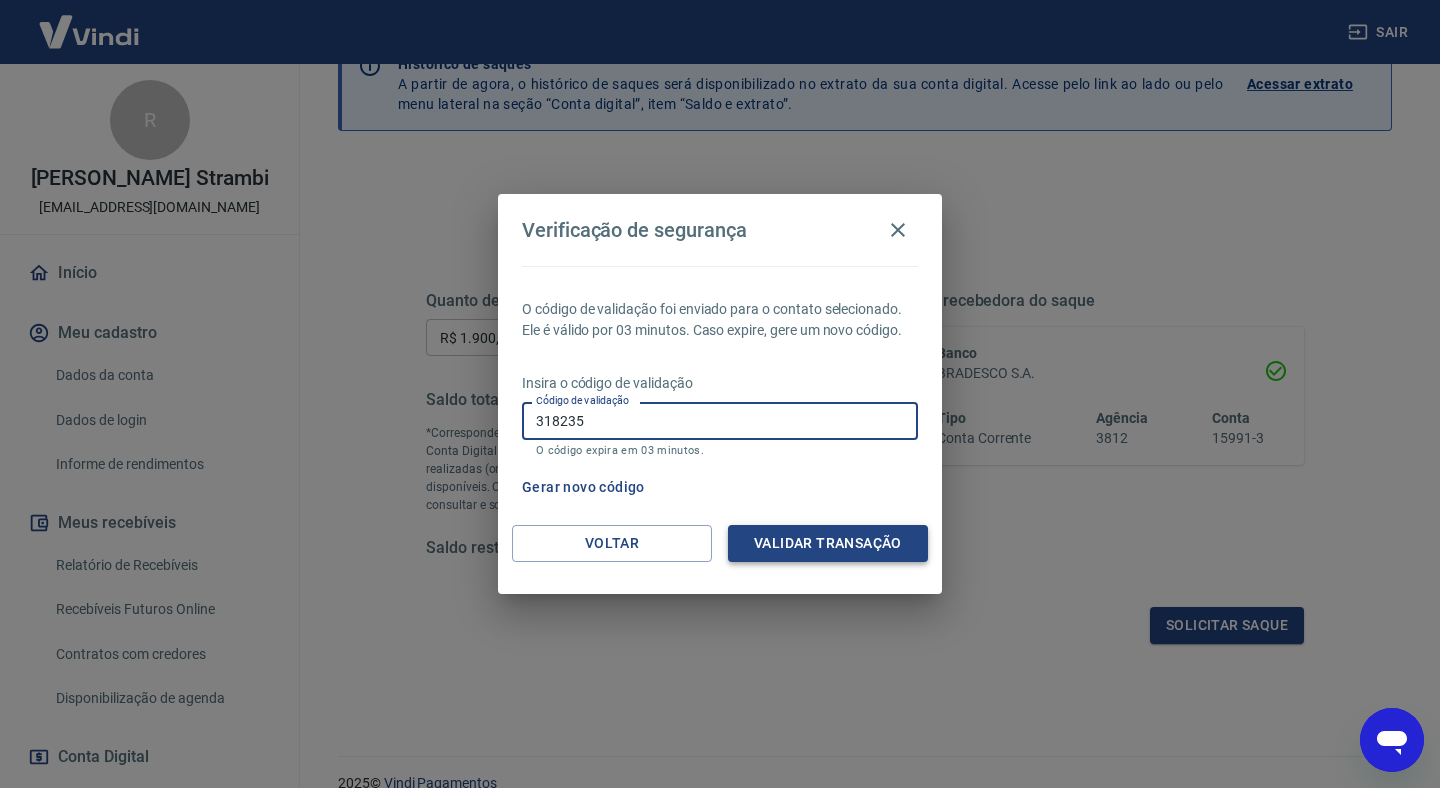 click on "Validar transação" at bounding box center [828, 543] 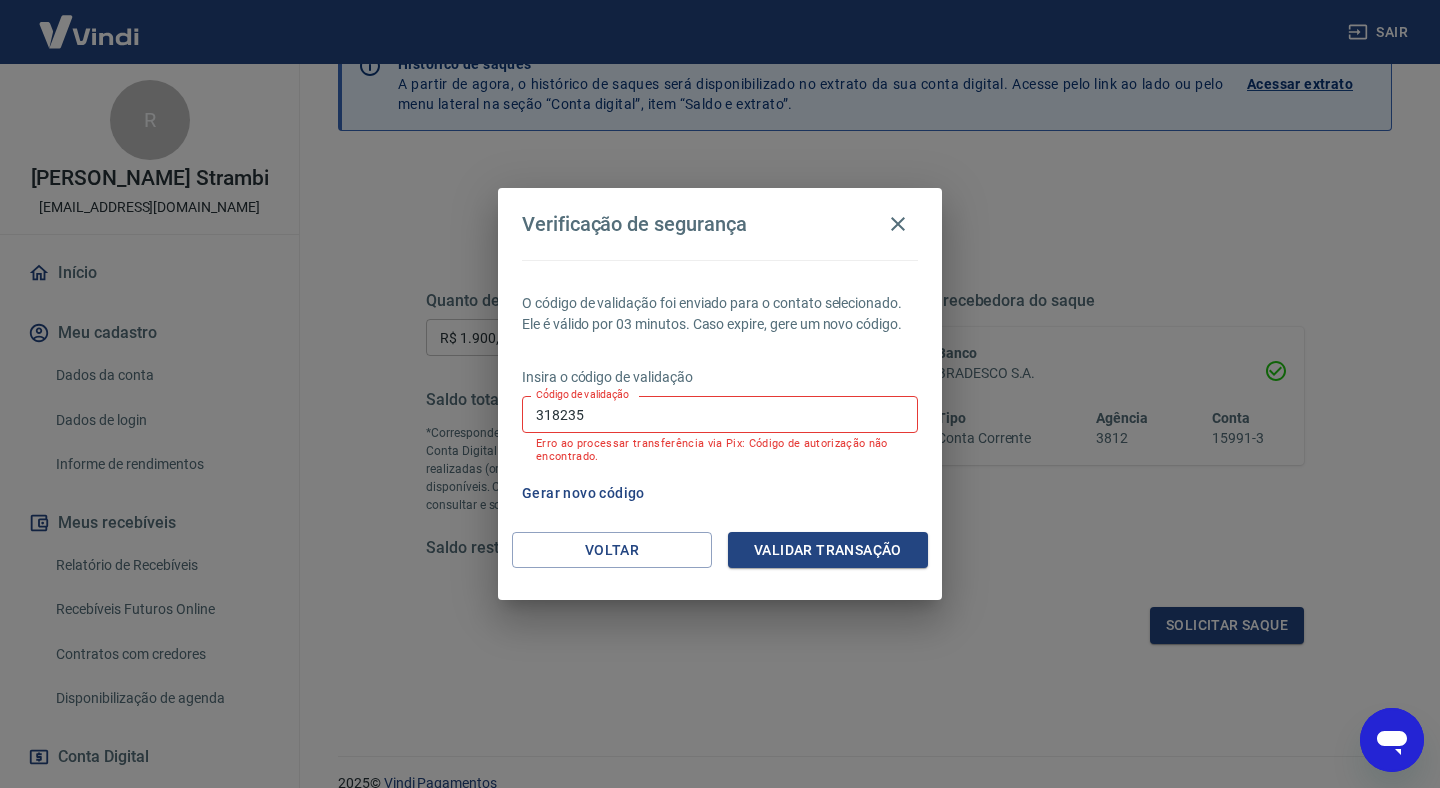click on "318235" at bounding box center [720, 414] 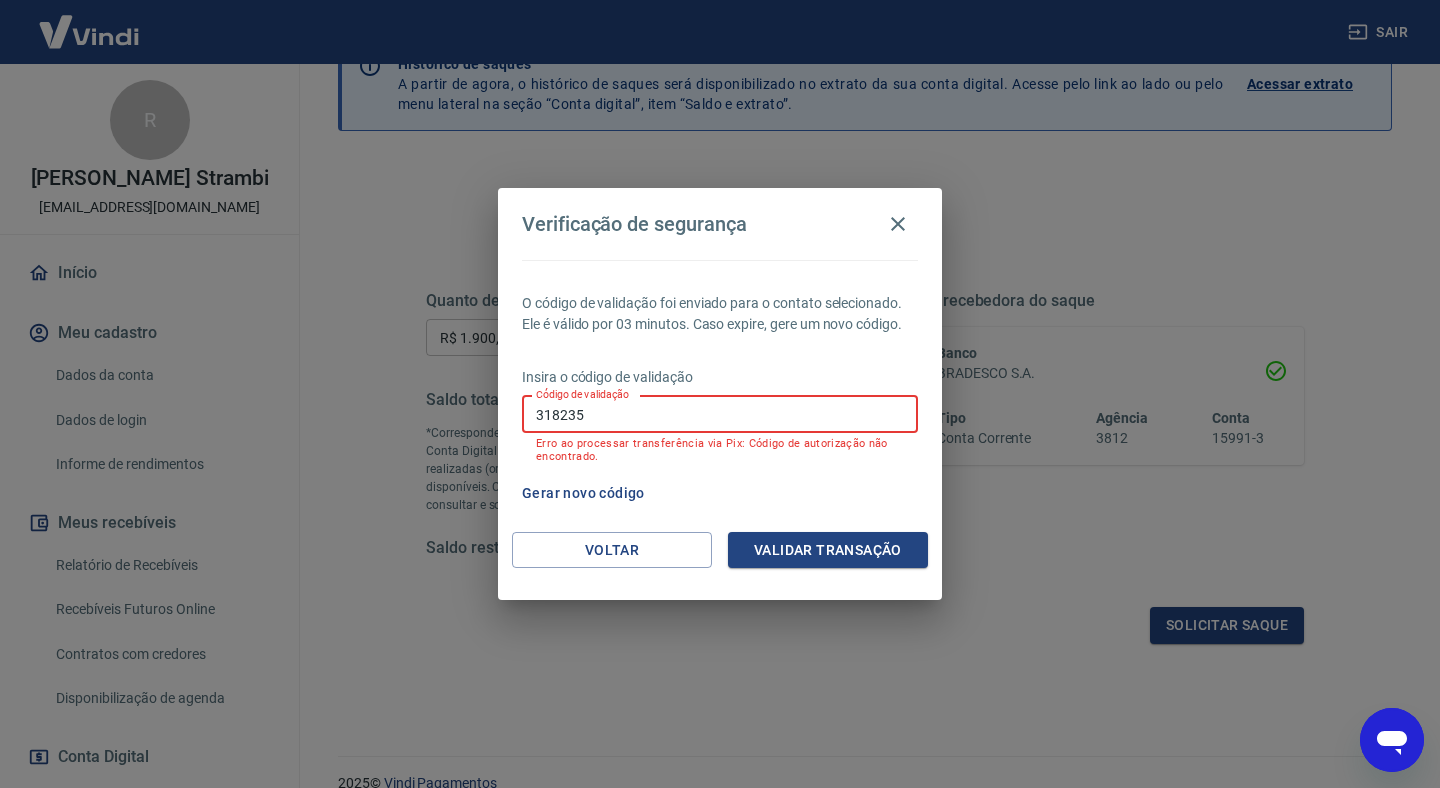 click on "318235" at bounding box center [720, 414] 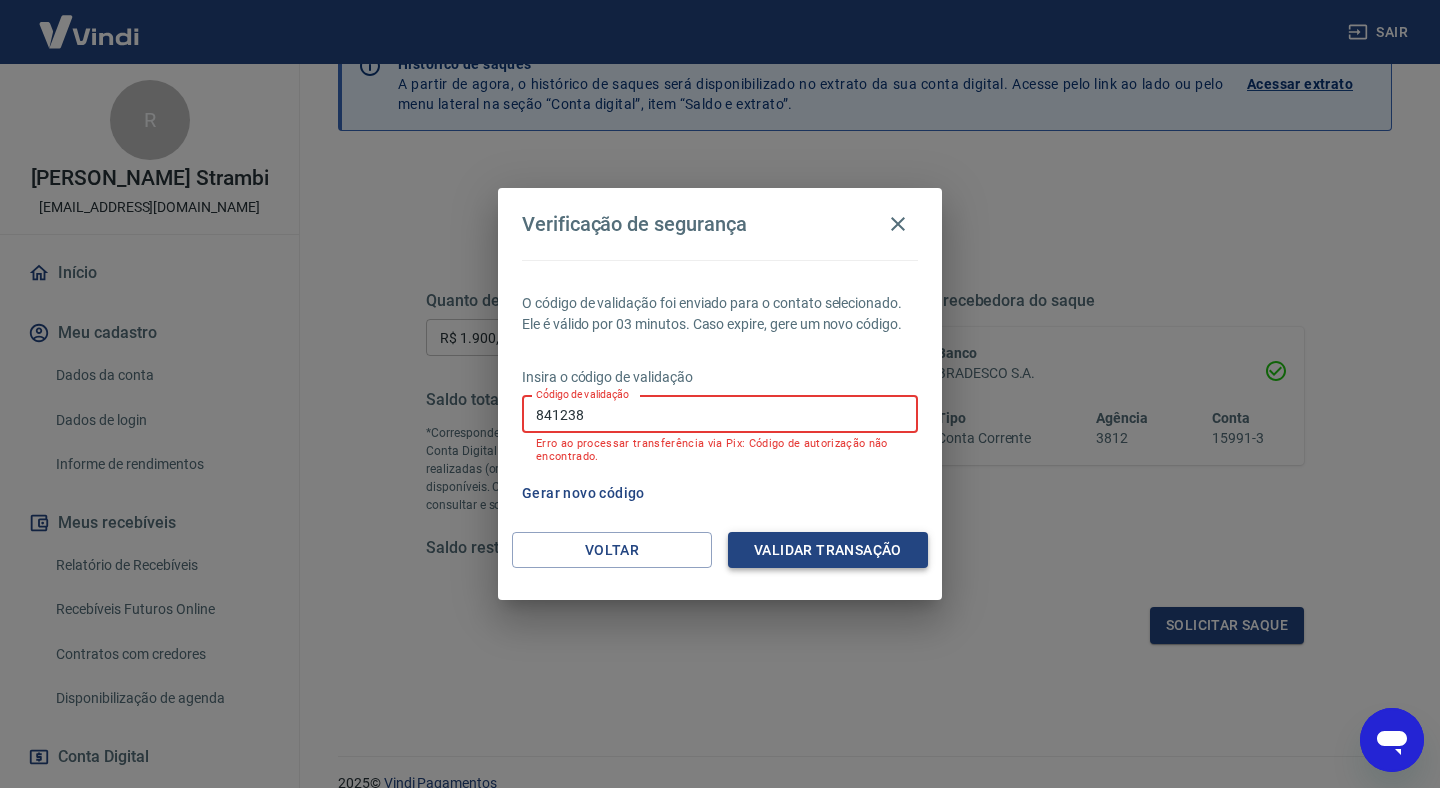 type on "841238" 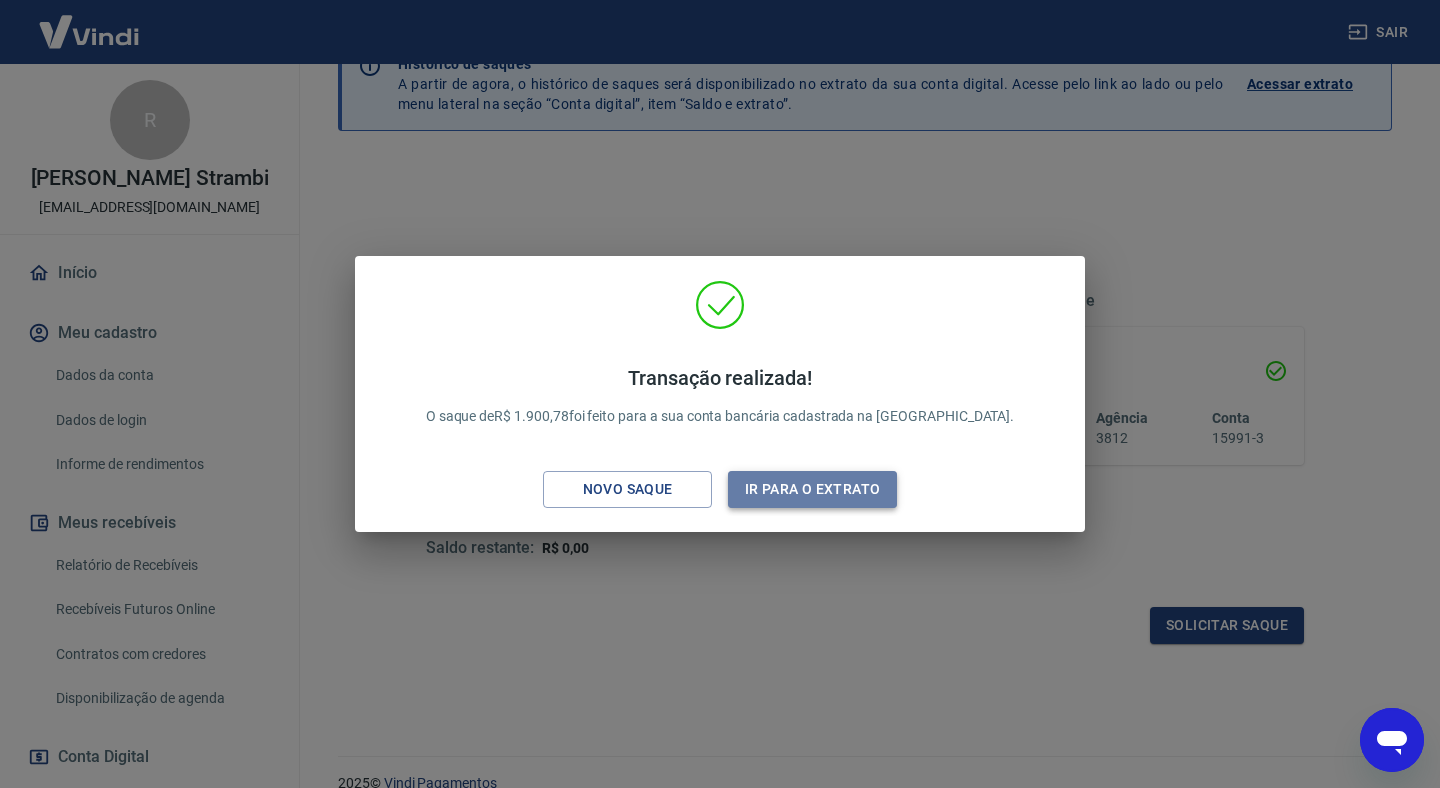 click on "Ir para o extrato" at bounding box center [812, 489] 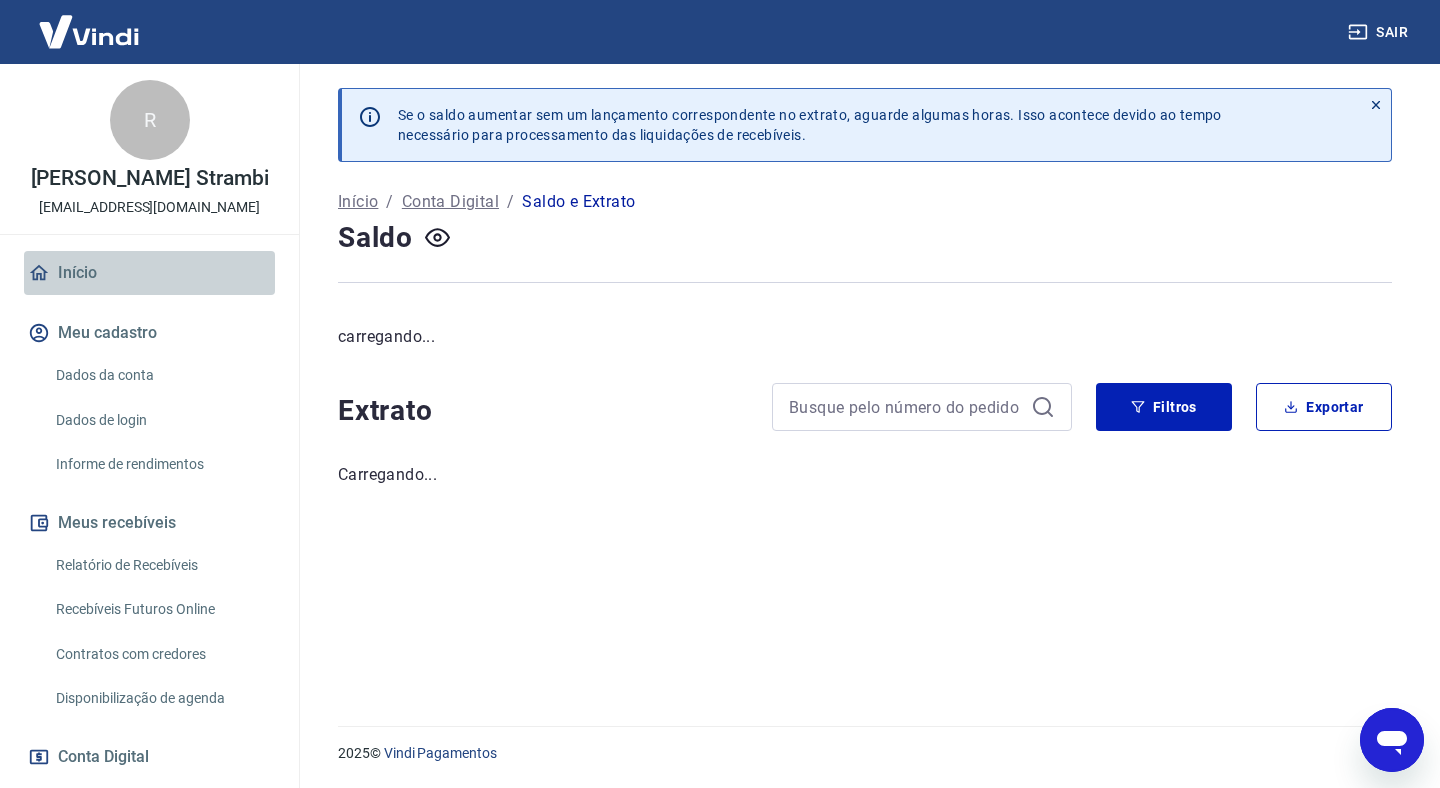 click on "Início" at bounding box center (149, 273) 